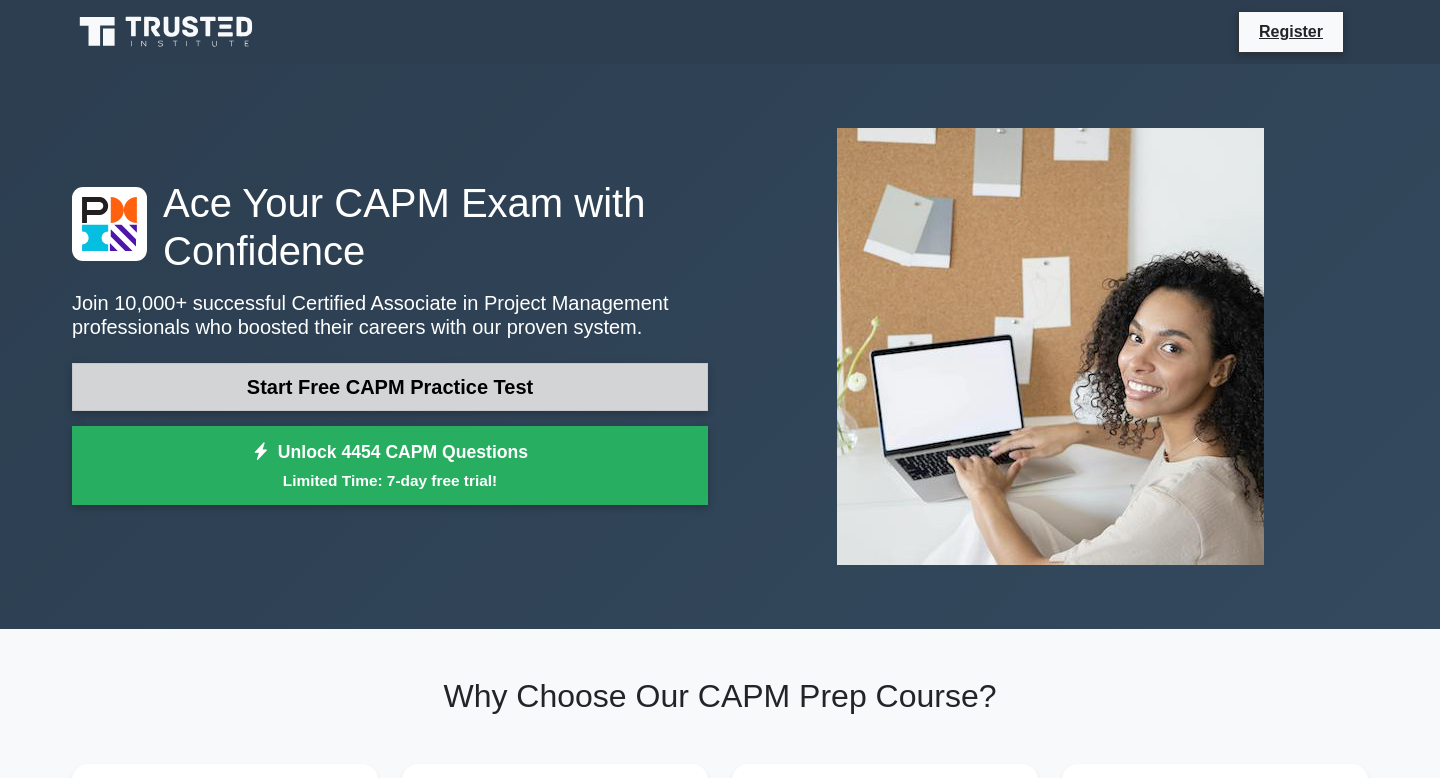scroll, scrollTop: 0, scrollLeft: 0, axis: both 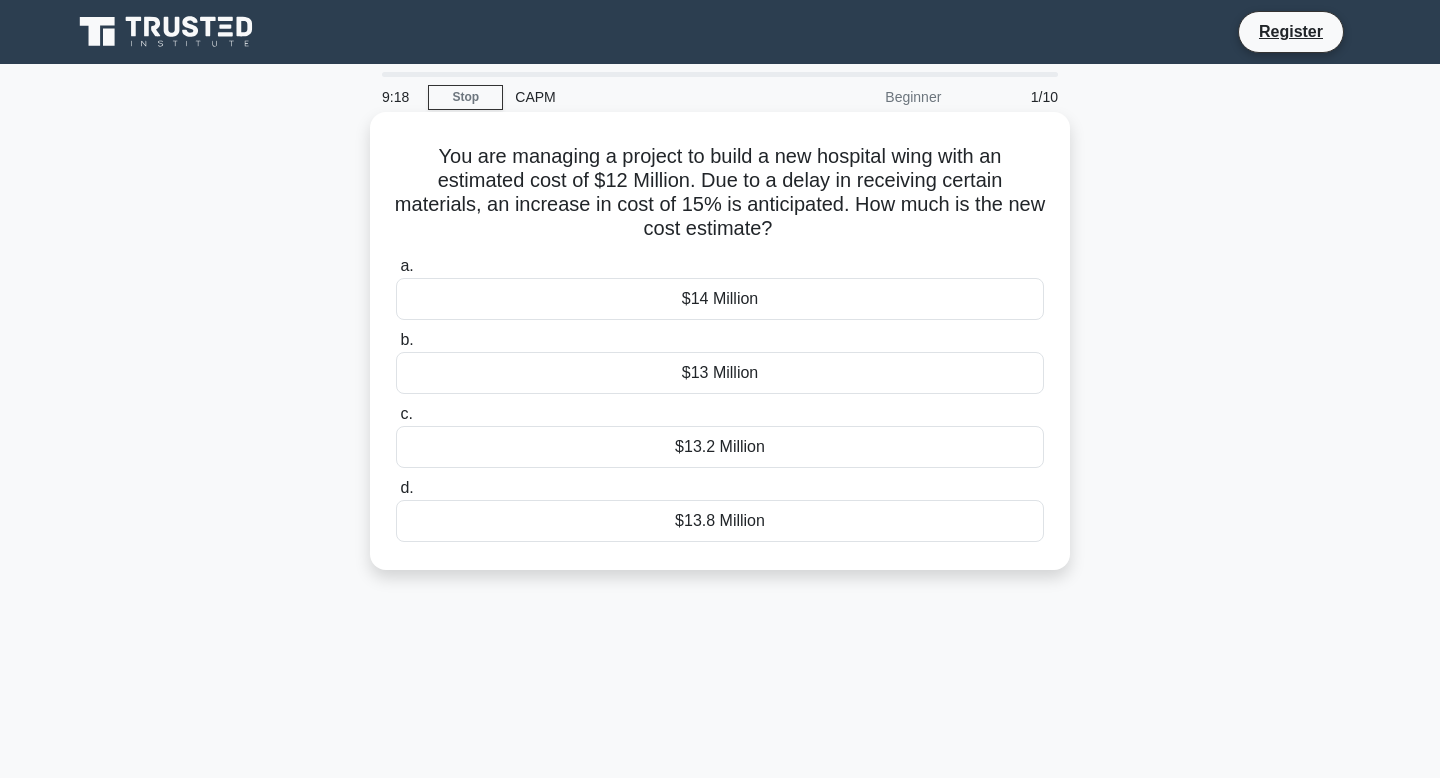click on "$13.8 Million" at bounding box center [720, 521] 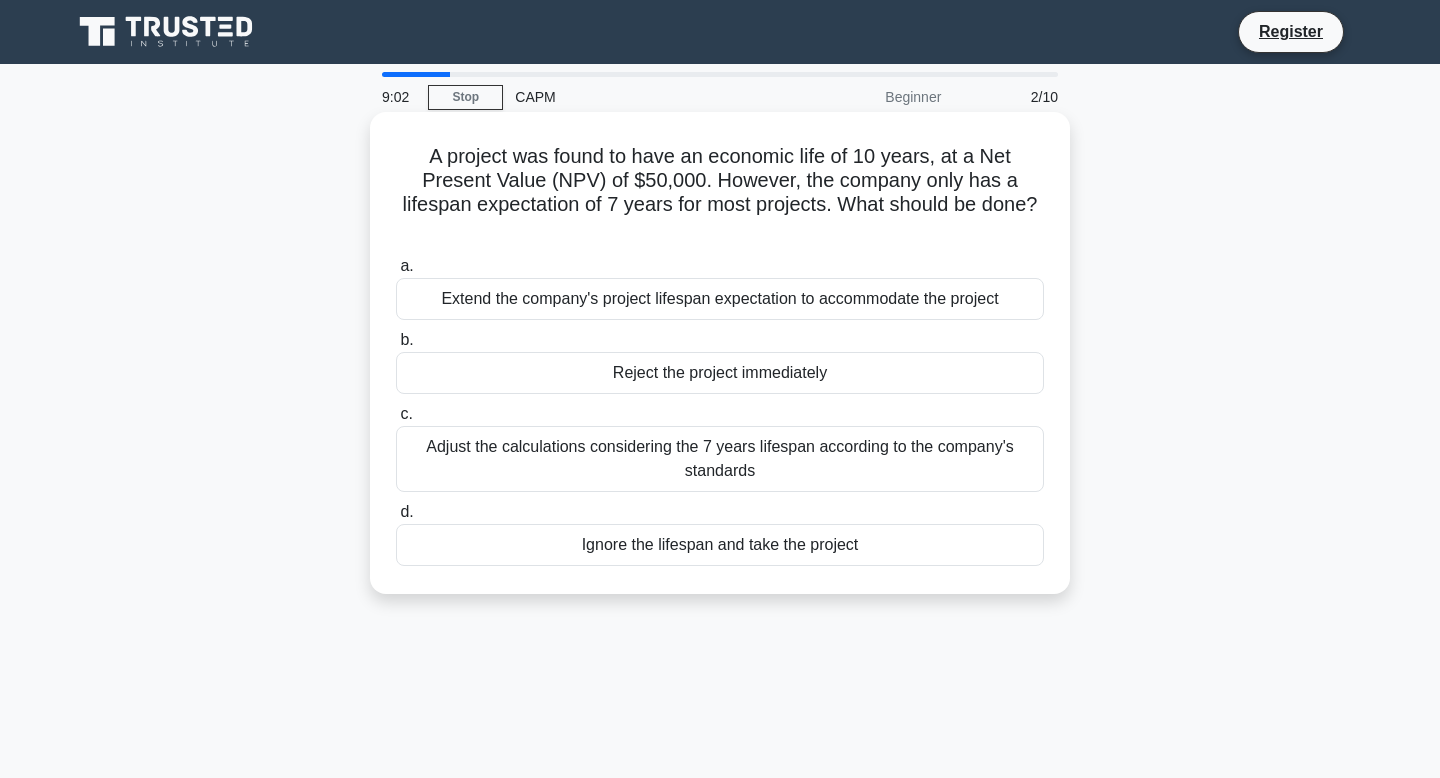 click on "Adjust the calculations considering the 7 years lifespan according to the company's standards" at bounding box center (720, 459) 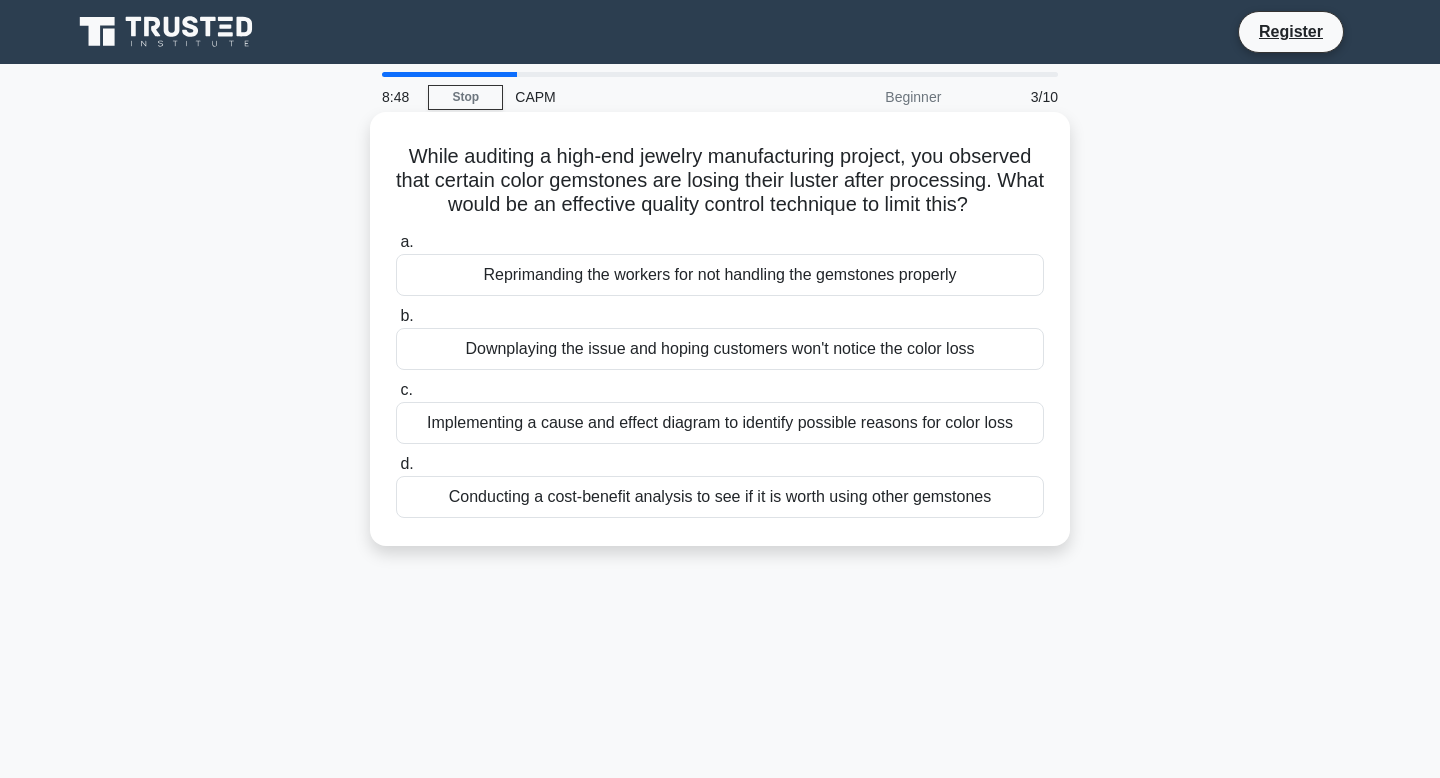 click on "Implementing a cause and effect diagram to identify possible reasons for color loss" at bounding box center [720, 423] 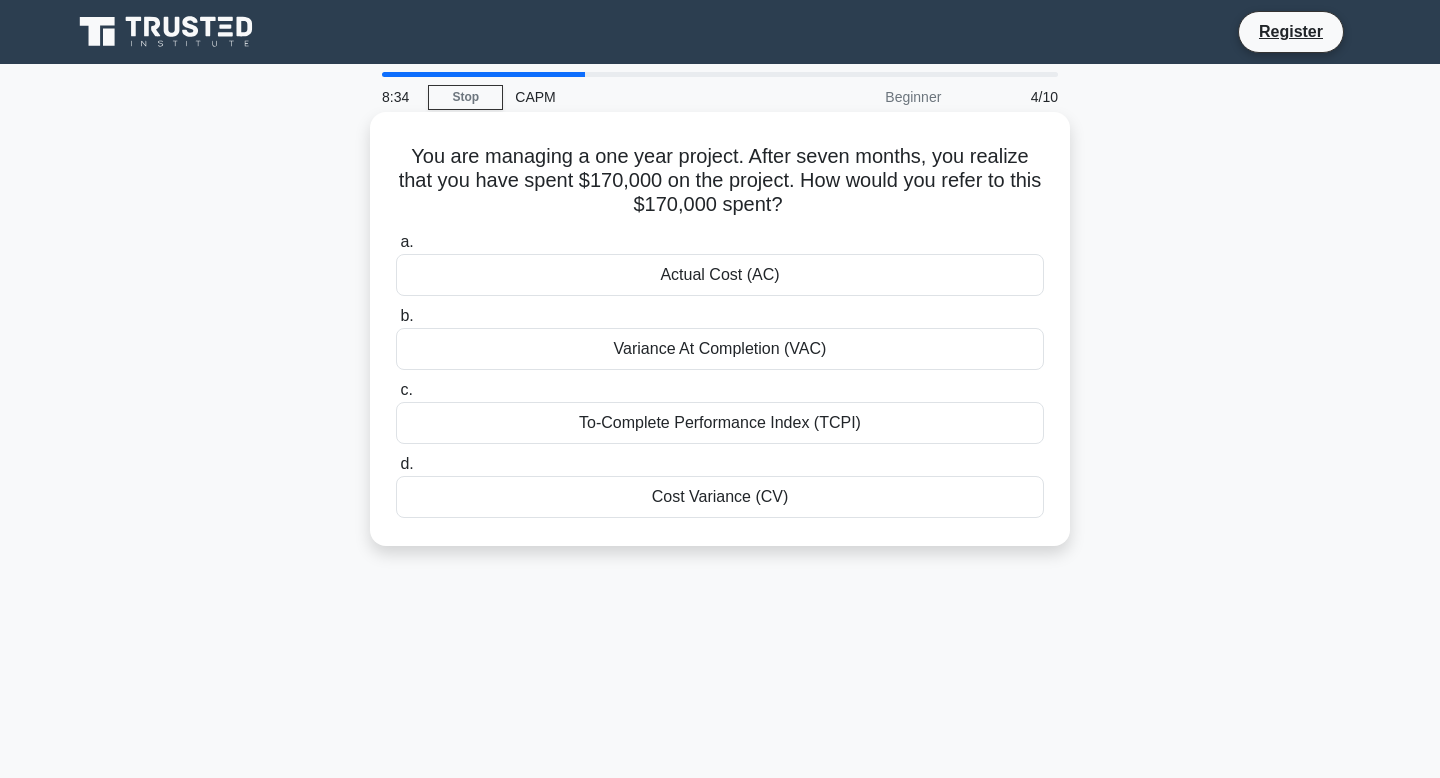 click on "Actual Cost (AC)" at bounding box center [720, 275] 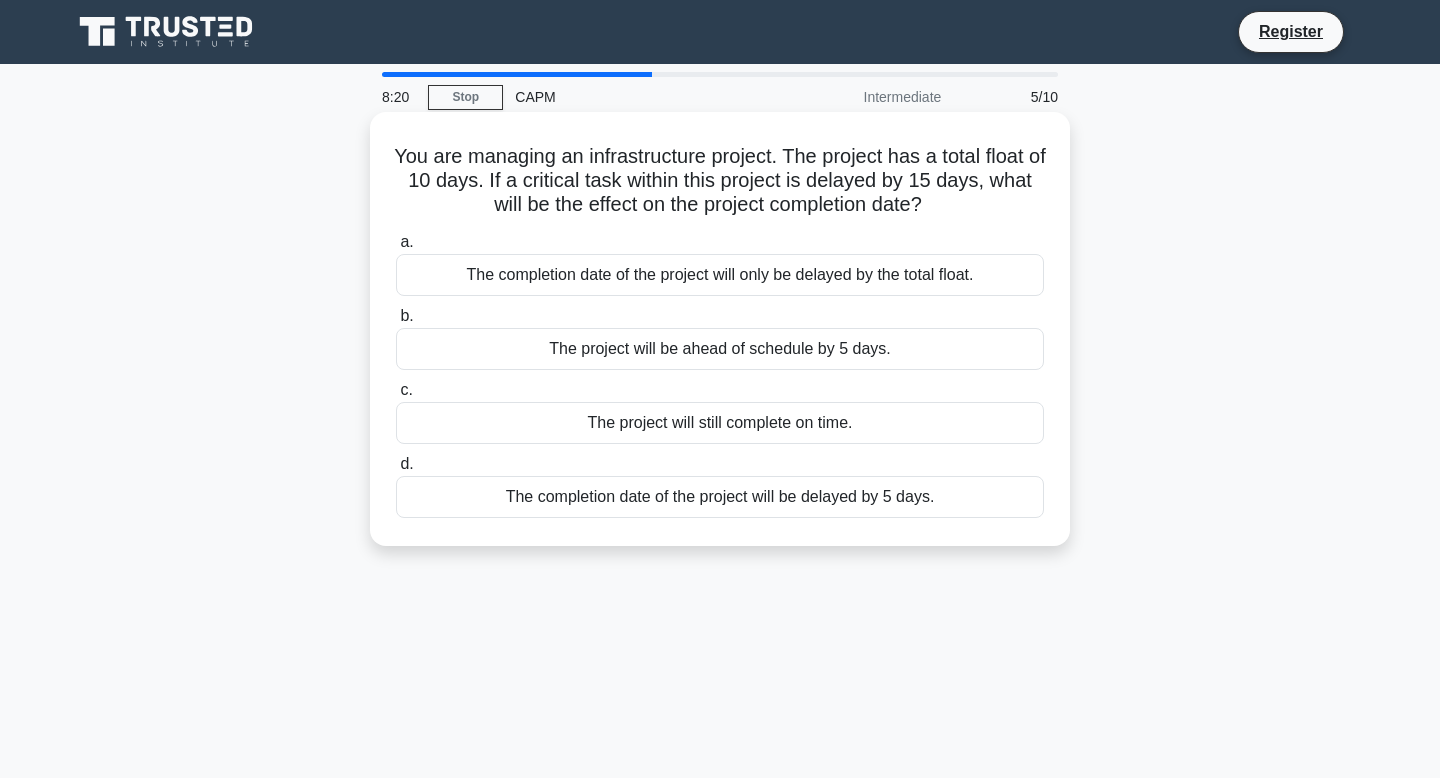 click on "The completion date of the project will be delayed by 5 days." at bounding box center (720, 497) 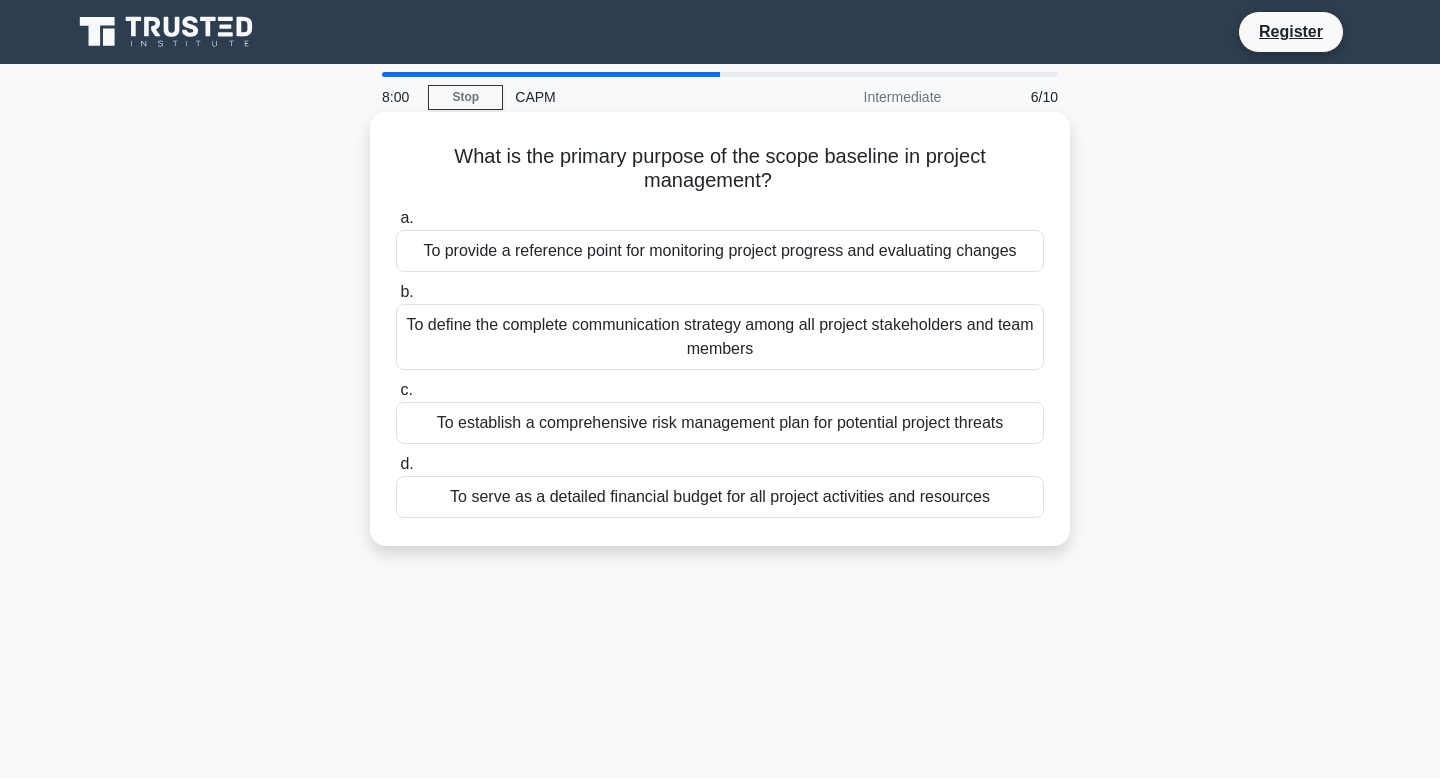 click on "To provide a reference point for monitoring project progress and evaluating changes" at bounding box center [720, 251] 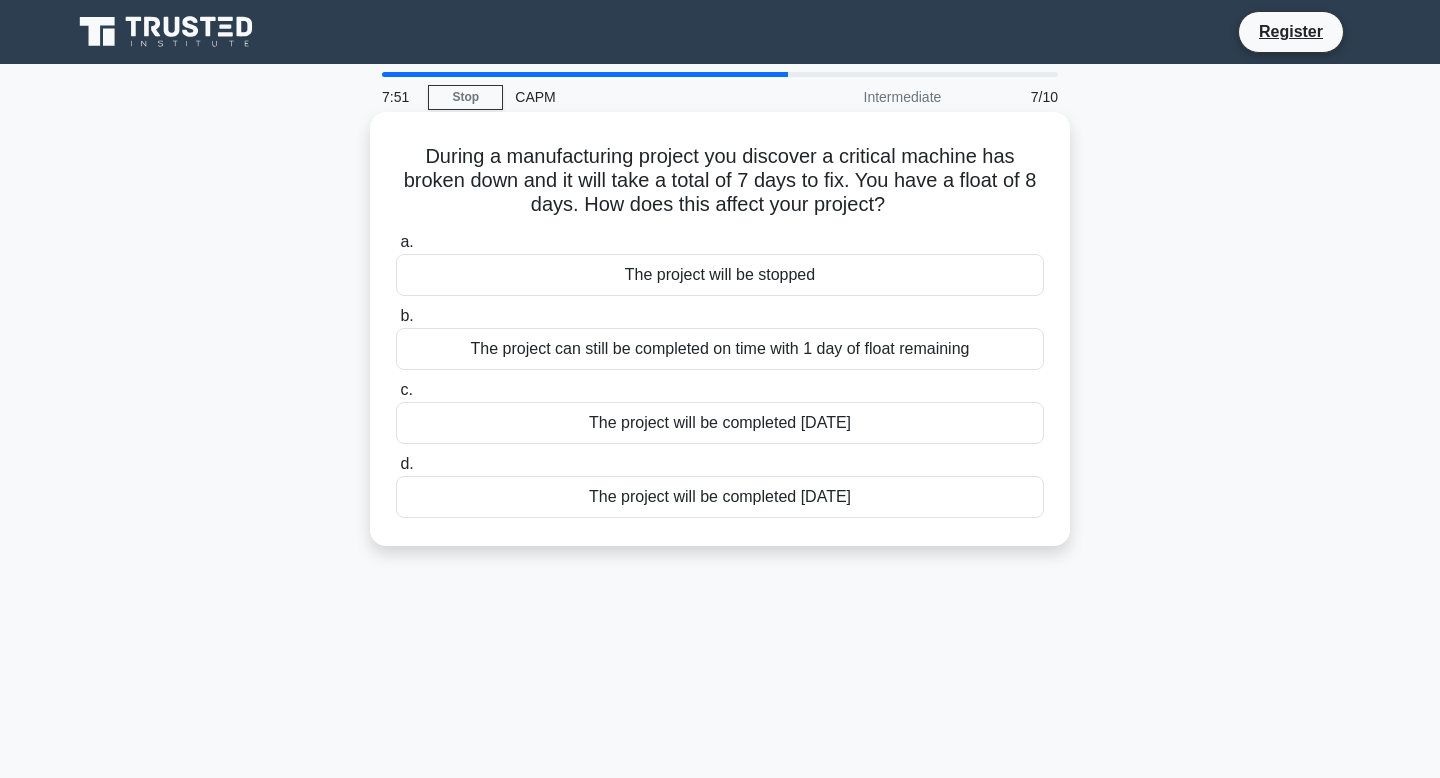 click on "The project can still be completed on time with 1 day of float remaining" at bounding box center [720, 349] 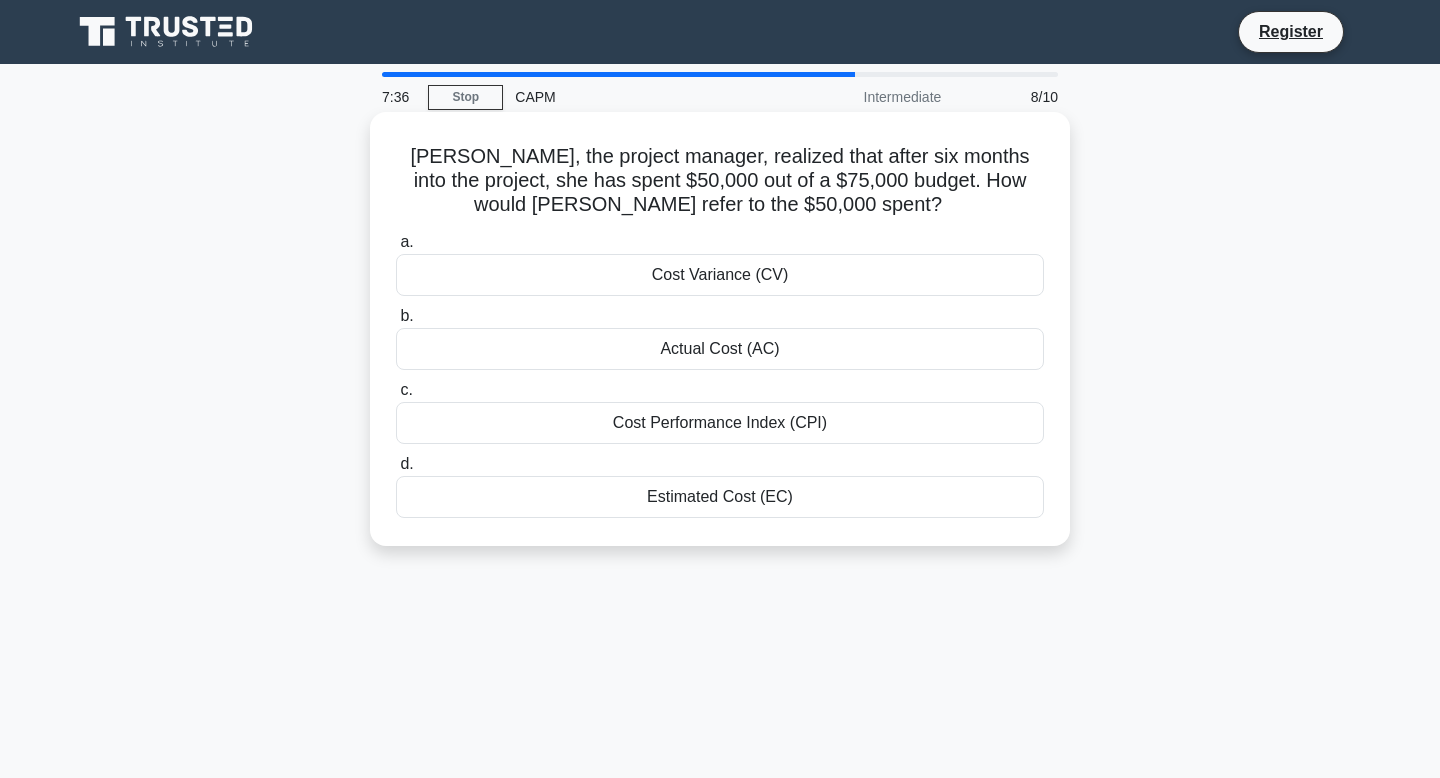 click on "Actual Cost (AC)" at bounding box center (720, 349) 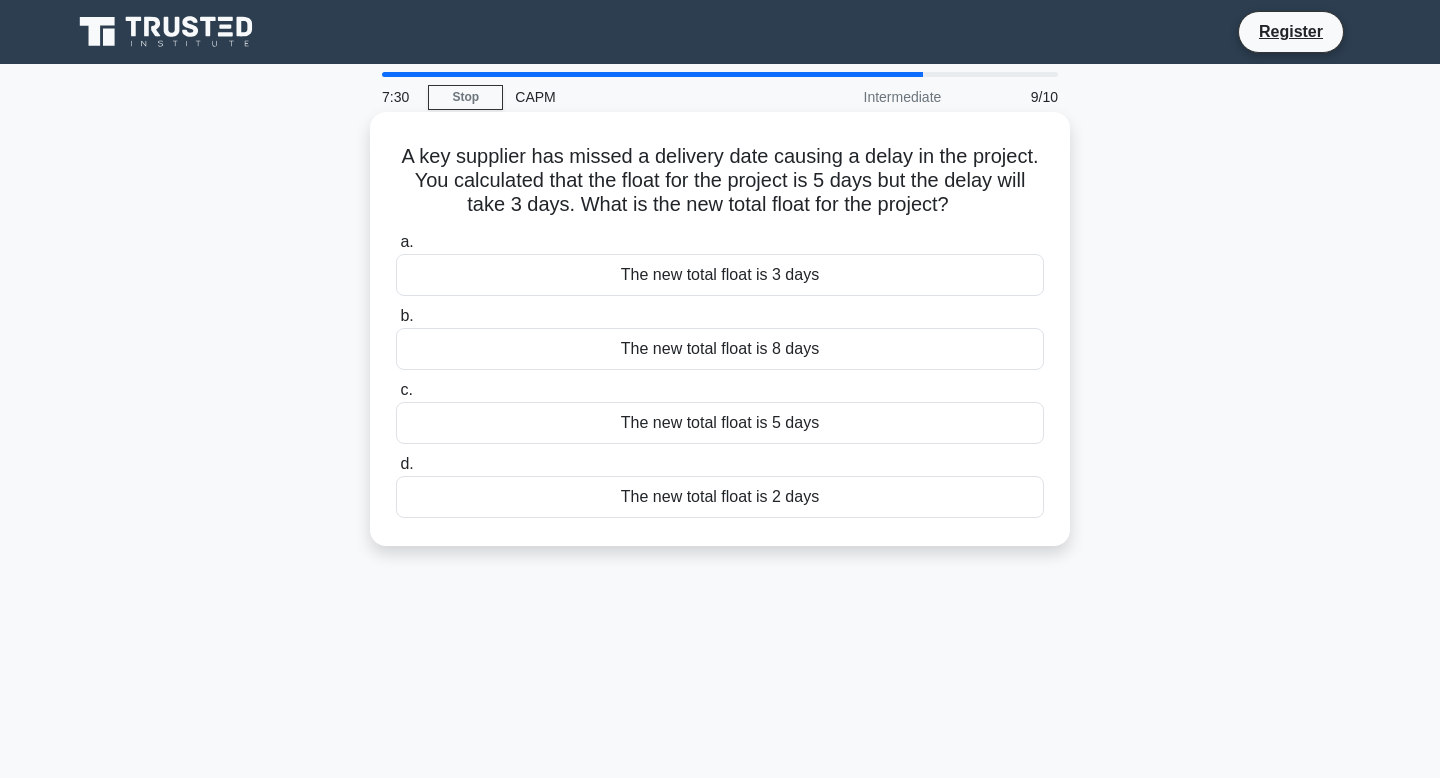 click on "The new total float is 2 days" at bounding box center (720, 497) 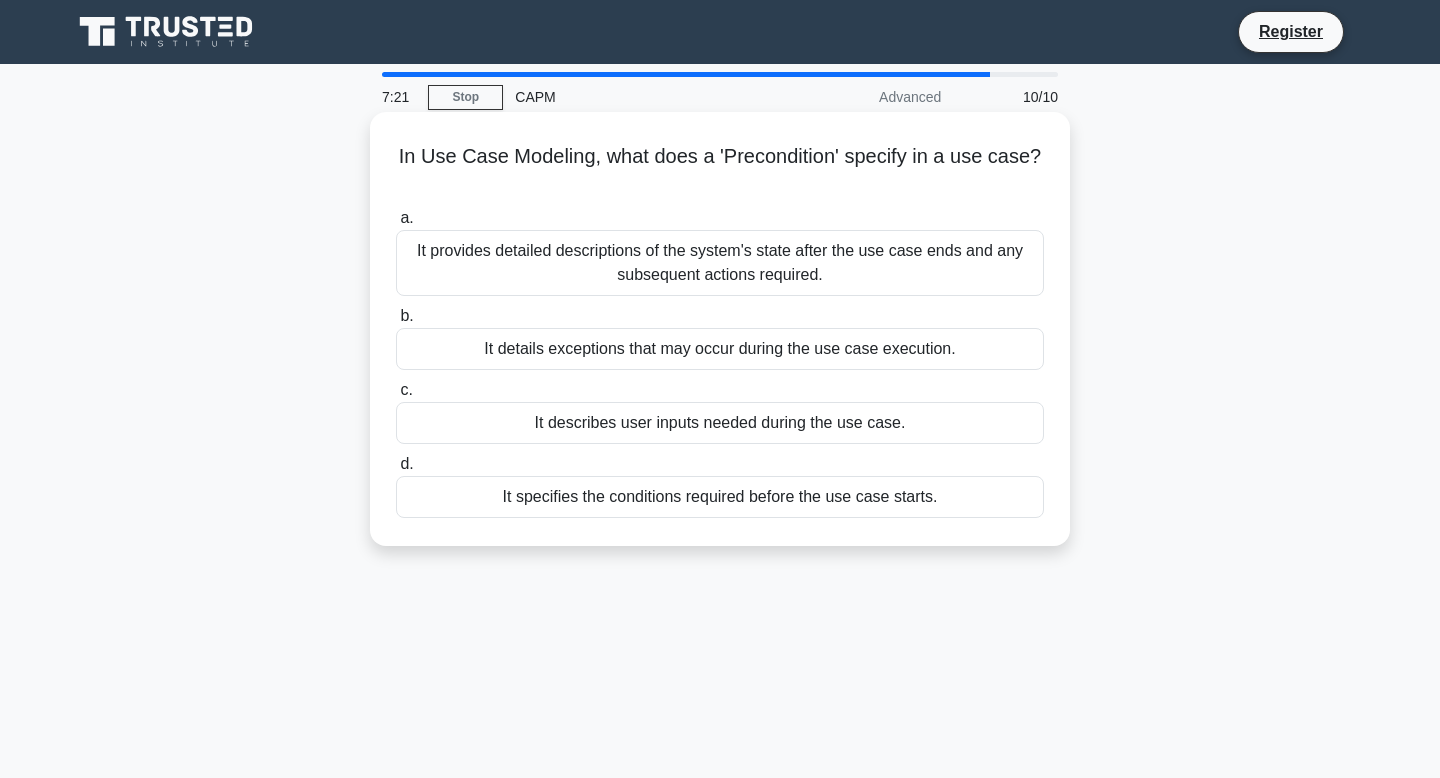 click on "It specifies the conditions required before the use case starts." at bounding box center (720, 497) 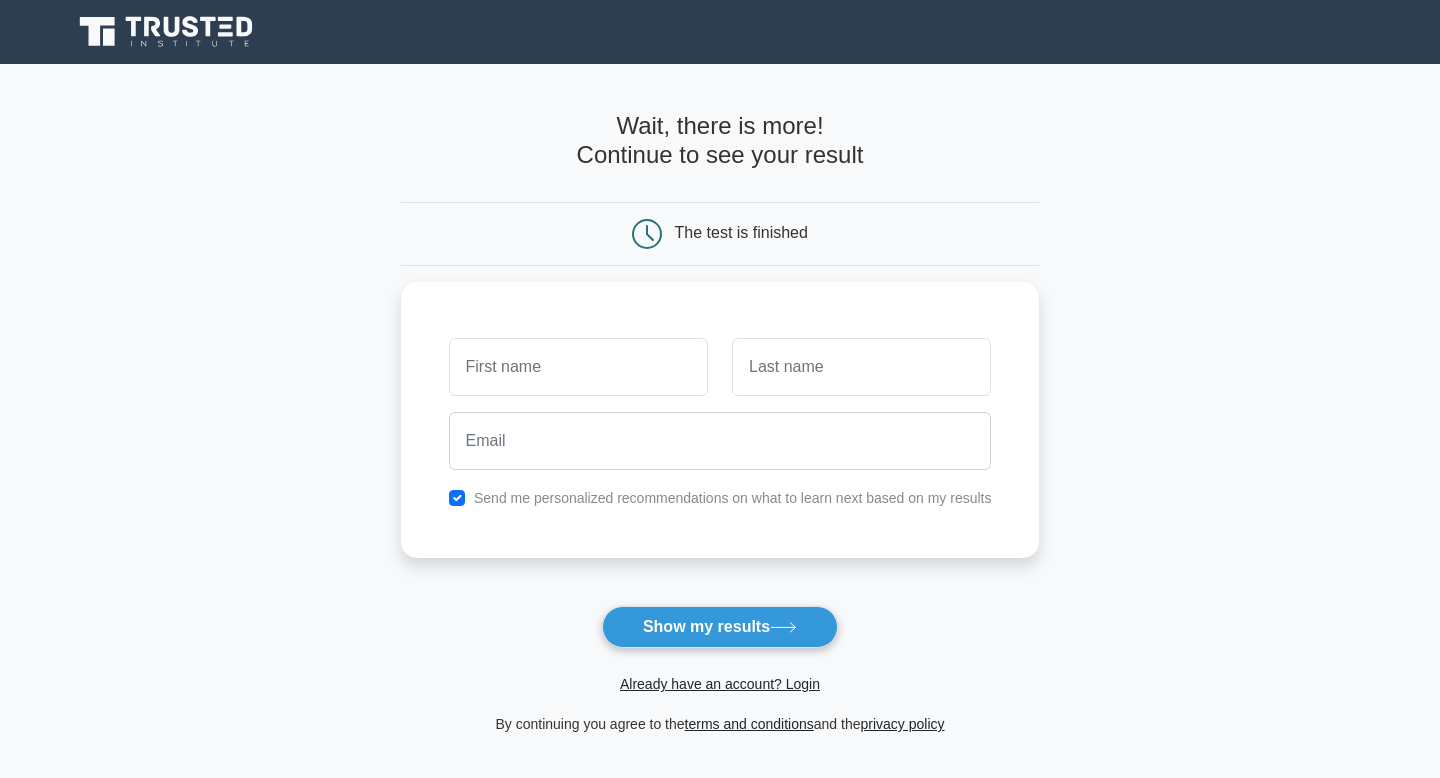 scroll, scrollTop: 0, scrollLeft: 0, axis: both 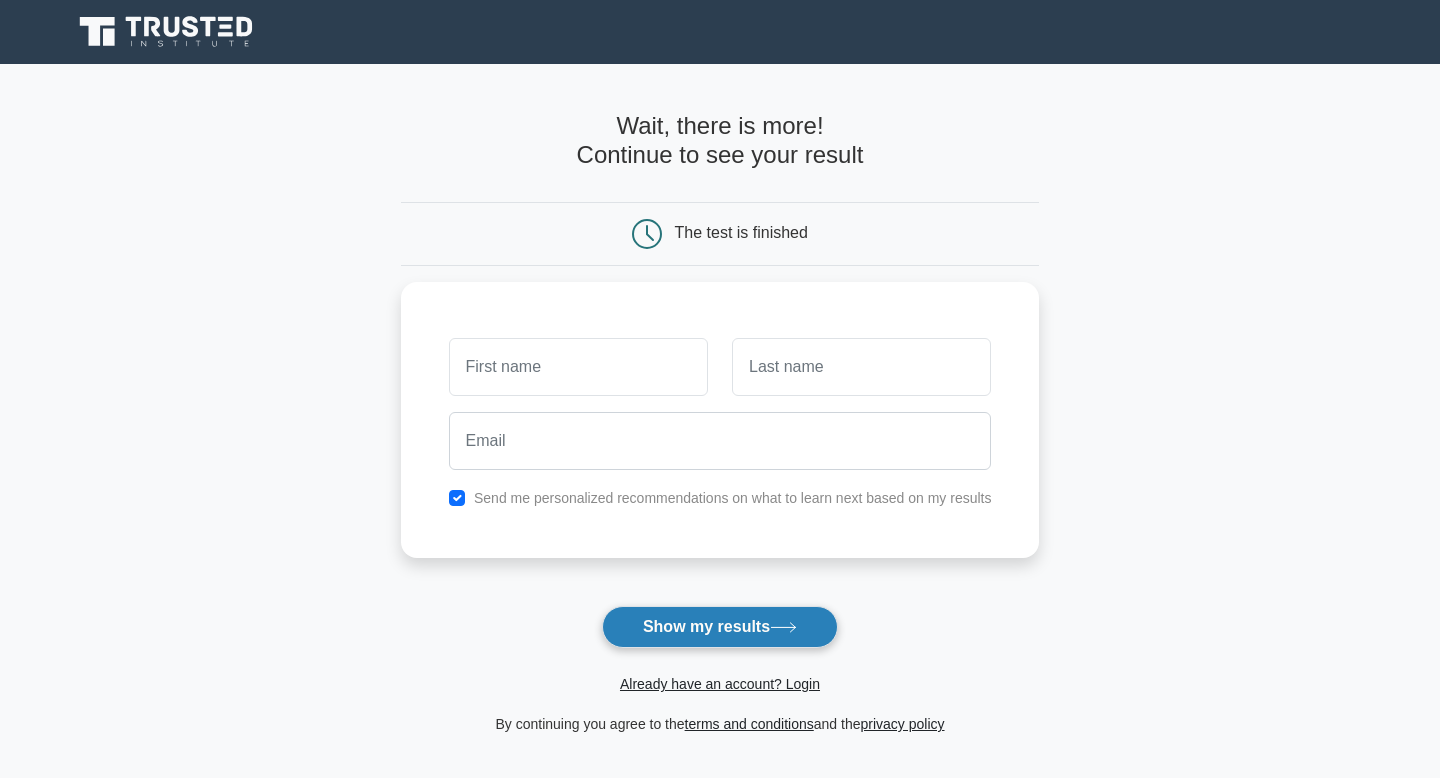 click on "Show my results" at bounding box center (720, 627) 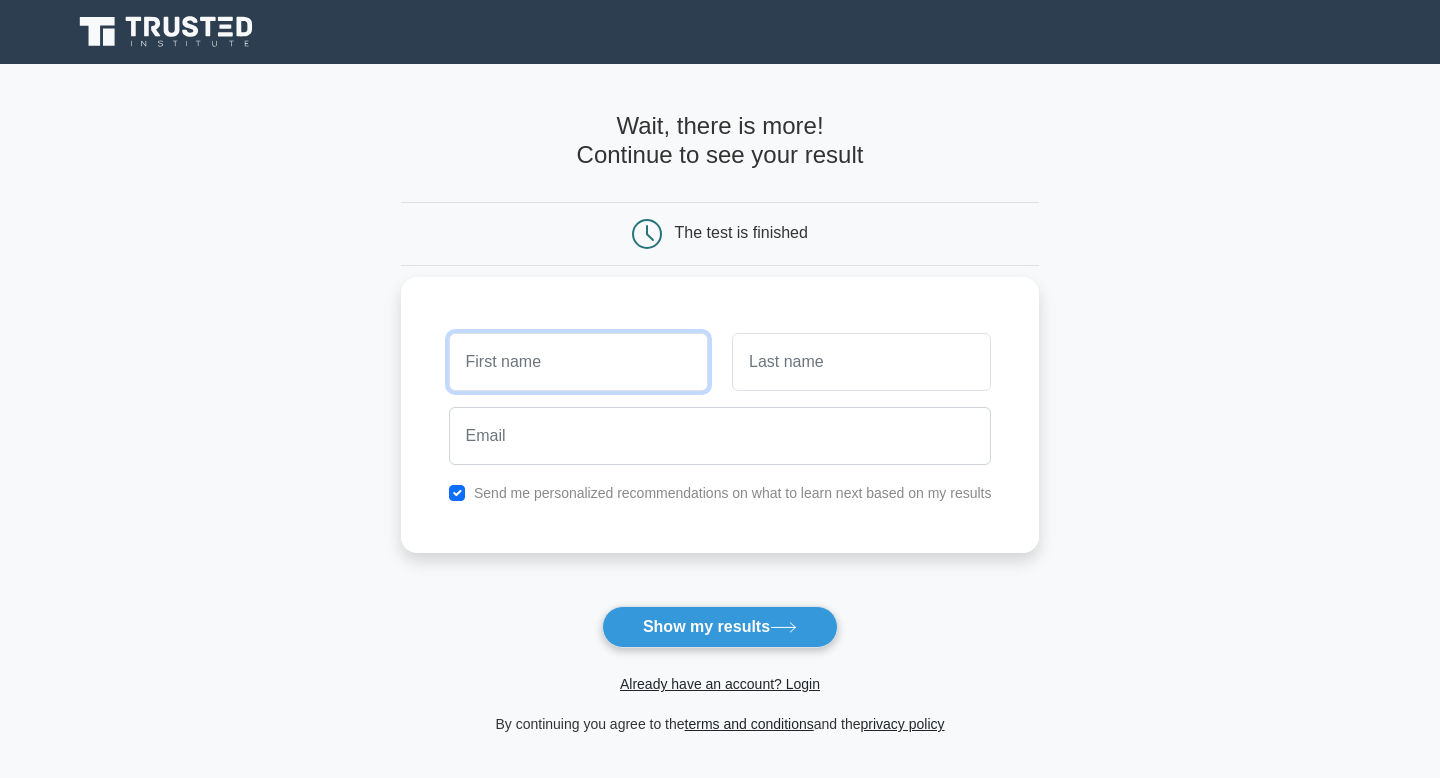 type on "Wafa" 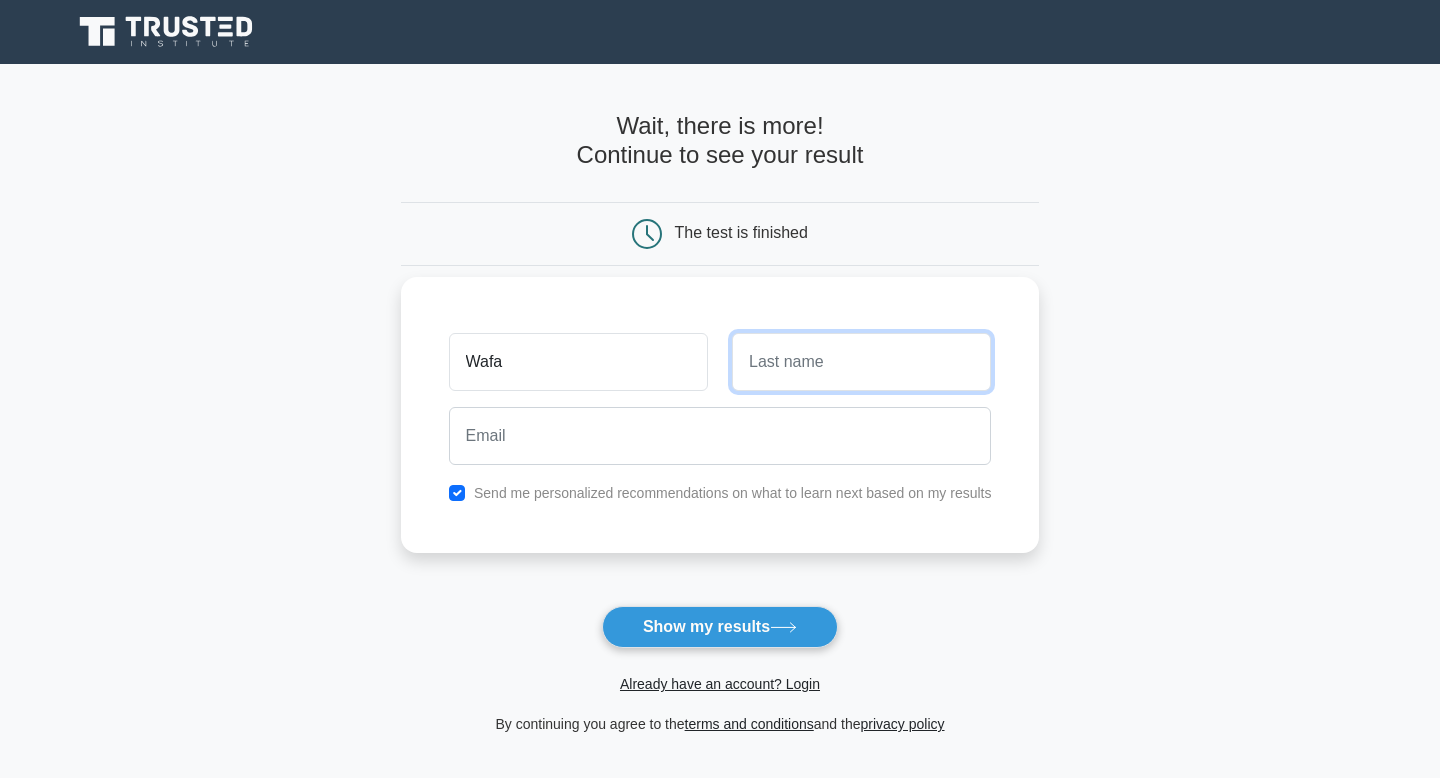 click at bounding box center [861, 362] 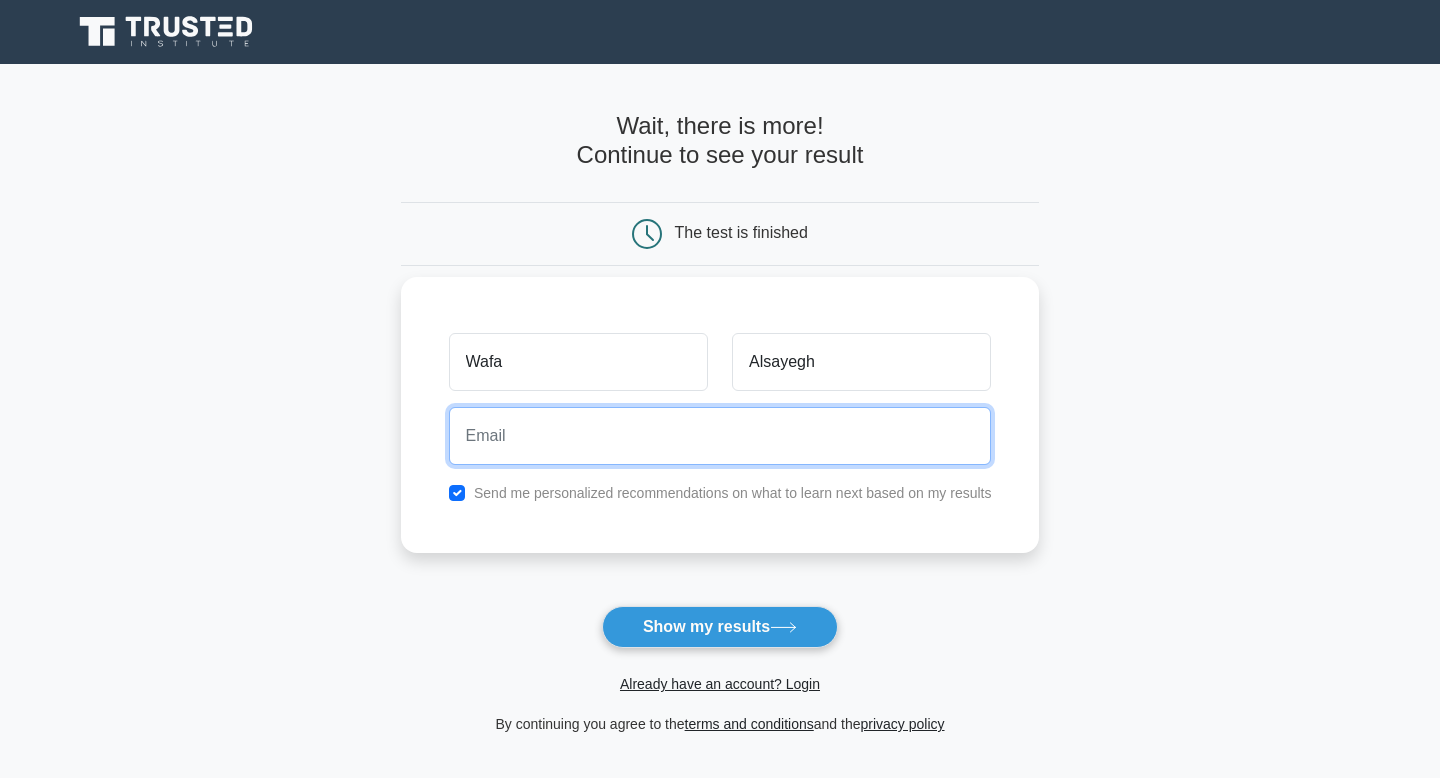 click at bounding box center (720, 436) 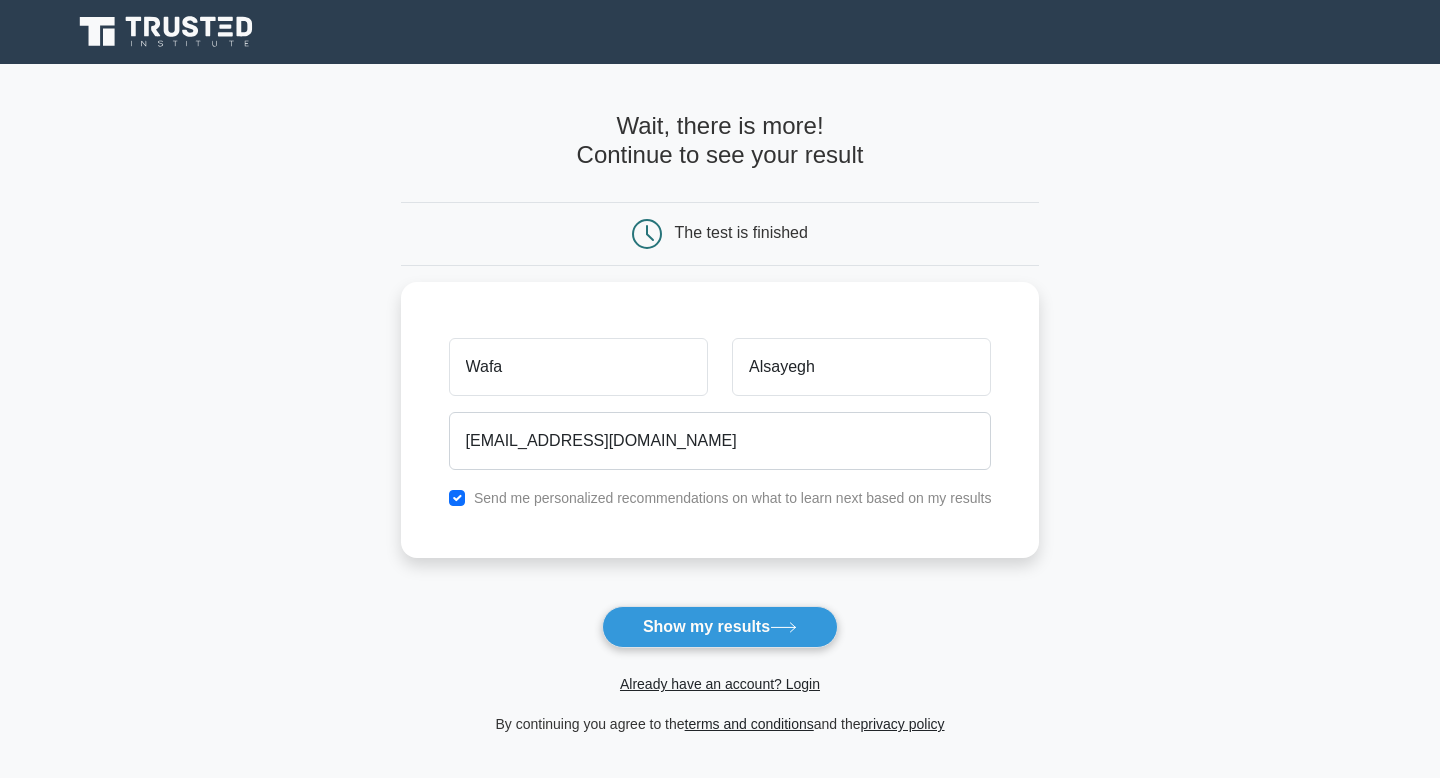 click on "Show my results" at bounding box center [720, 627] 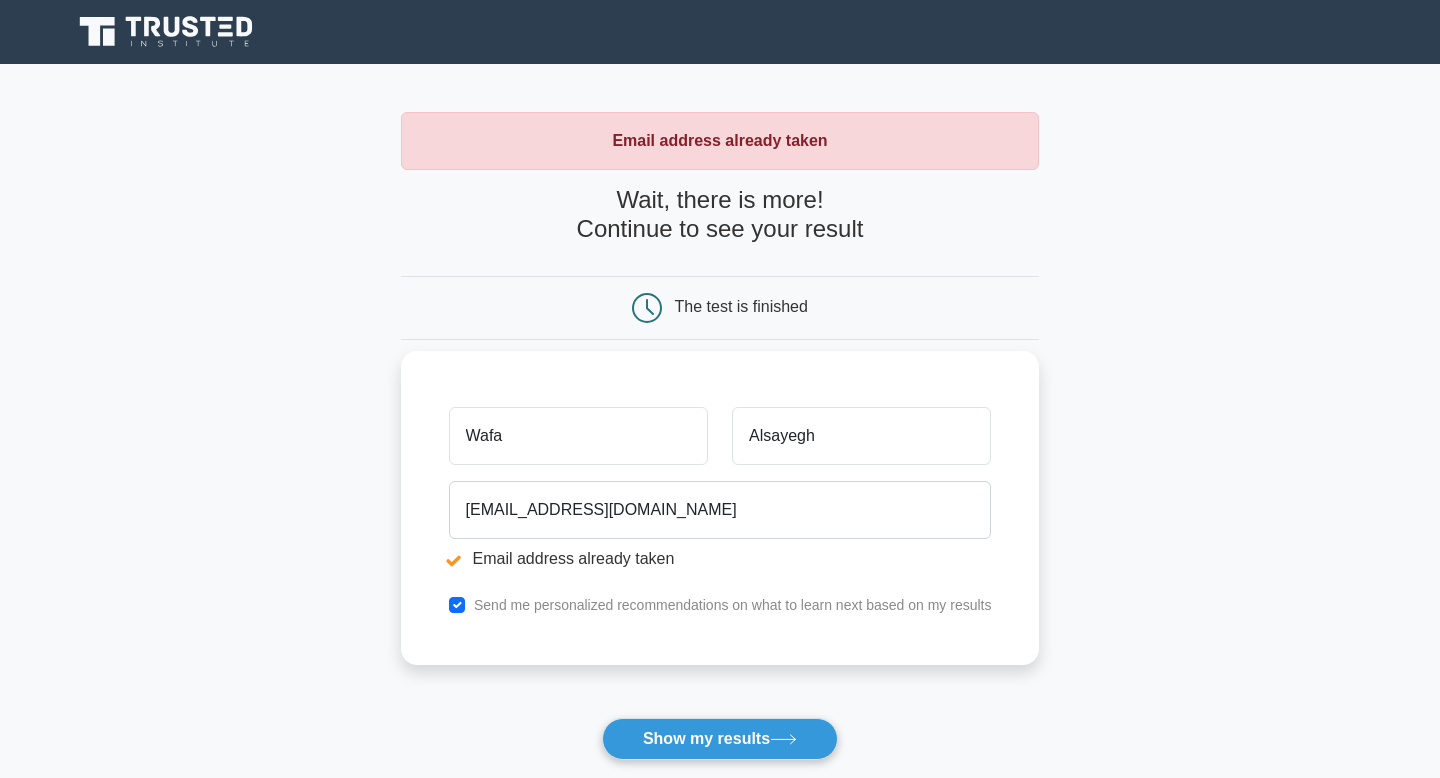 scroll, scrollTop: 0, scrollLeft: 0, axis: both 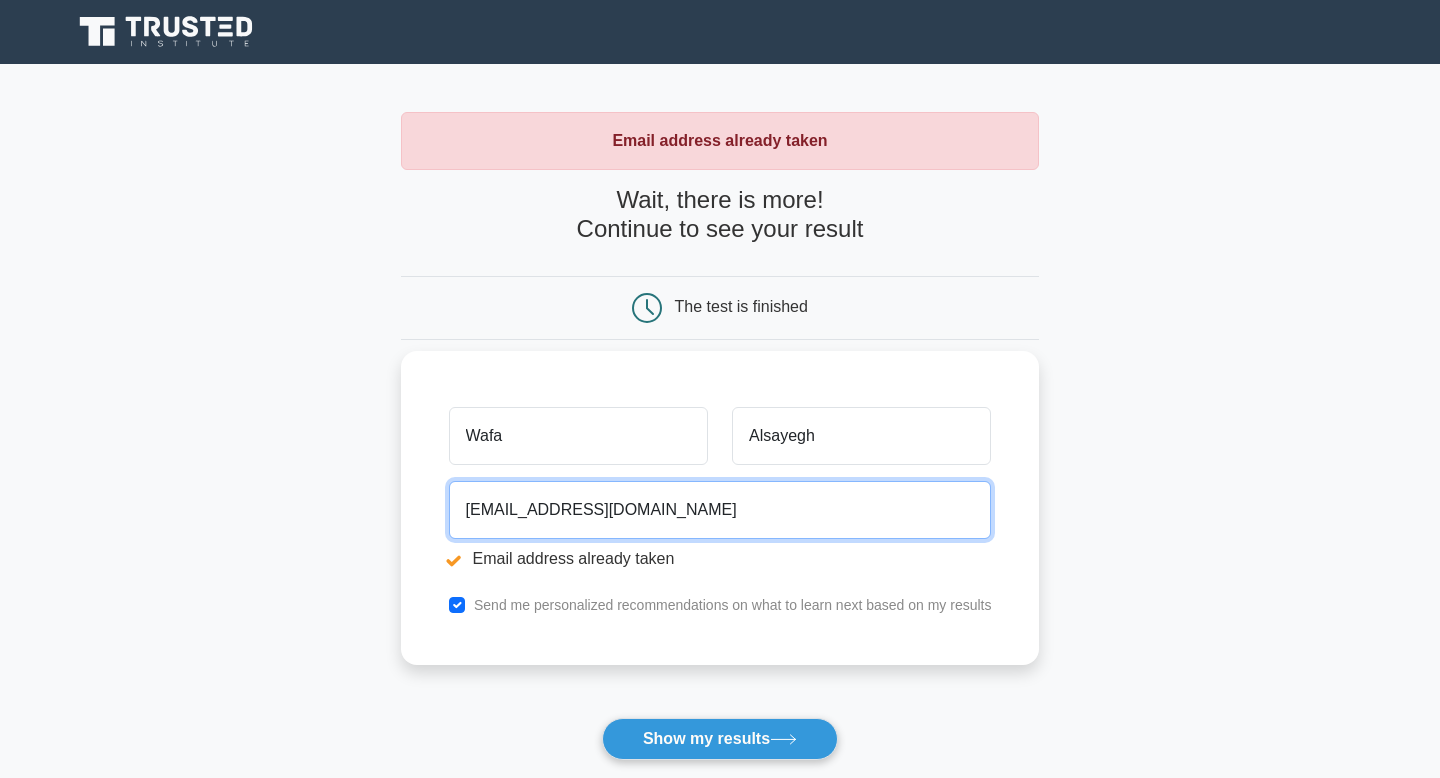 click on "waffles446@gmail.com" at bounding box center [720, 510] 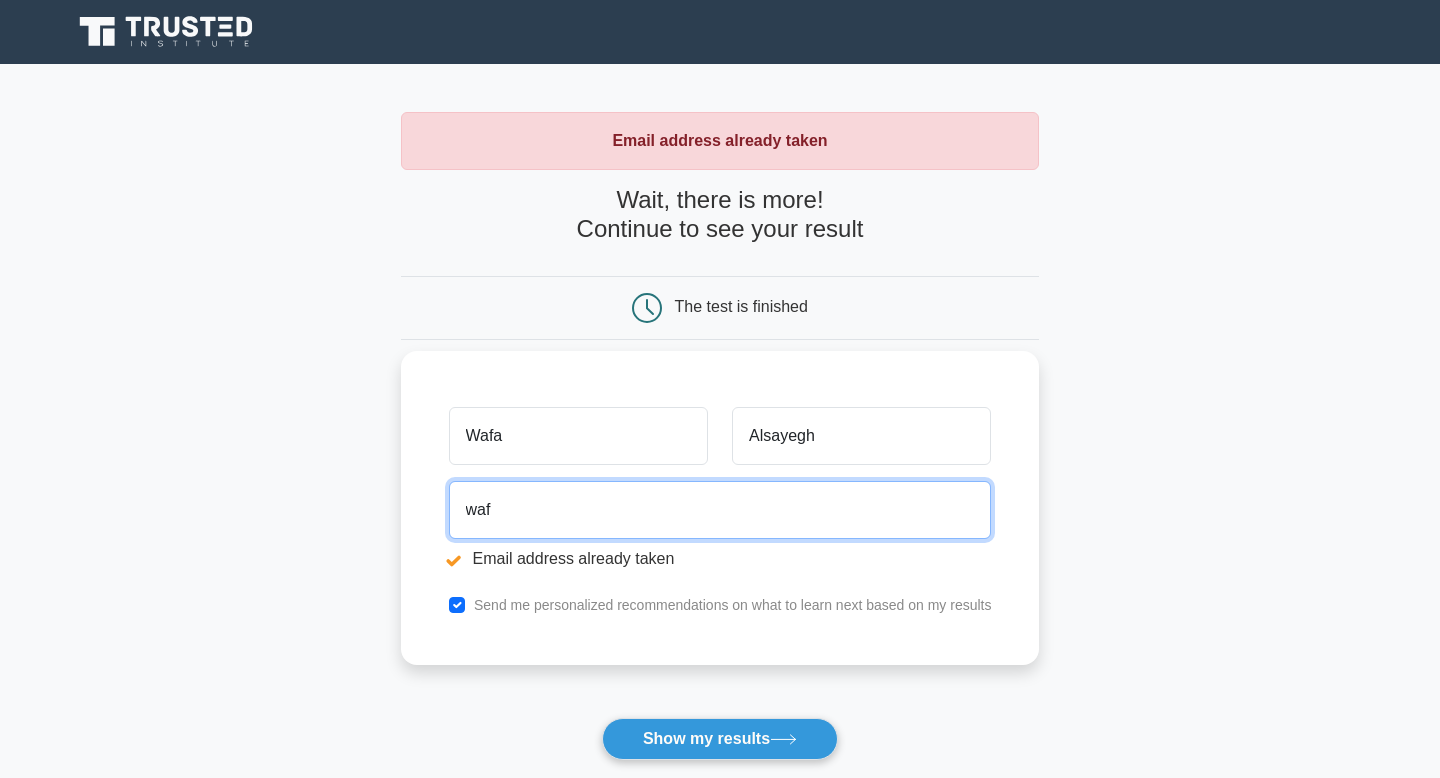 type on "wafaalsayegh59@gmail.com" 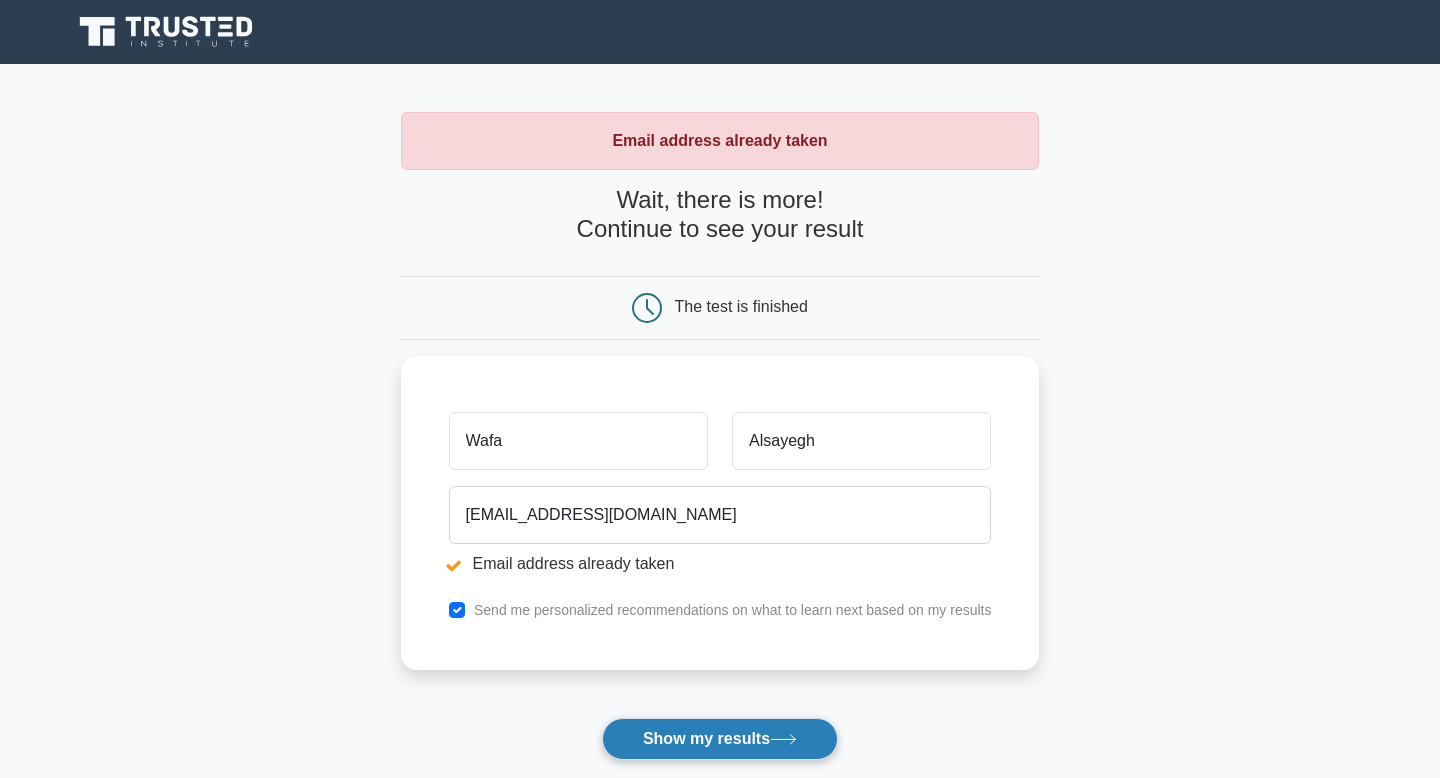 click on "Show my results" at bounding box center [720, 739] 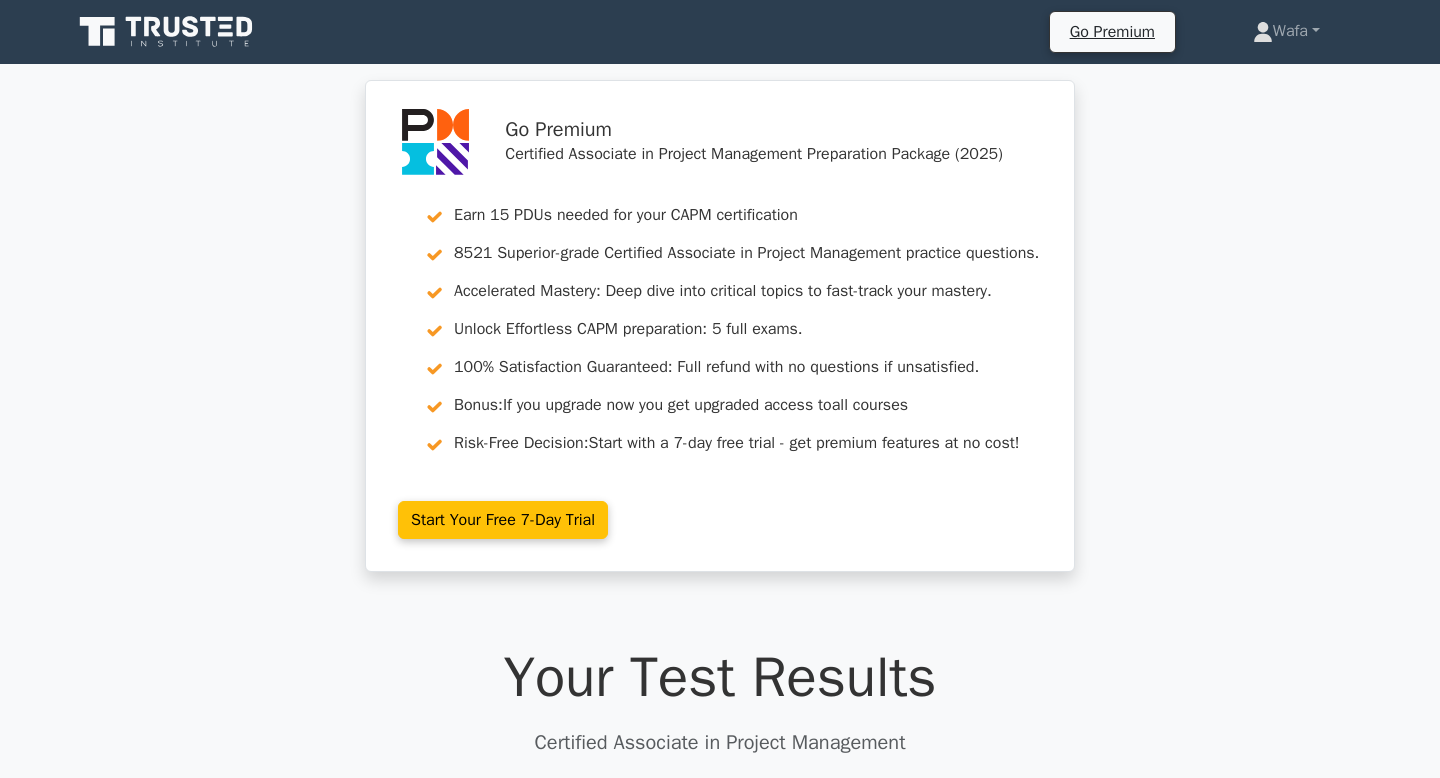 scroll, scrollTop: 0, scrollLeft: 0, axis: both 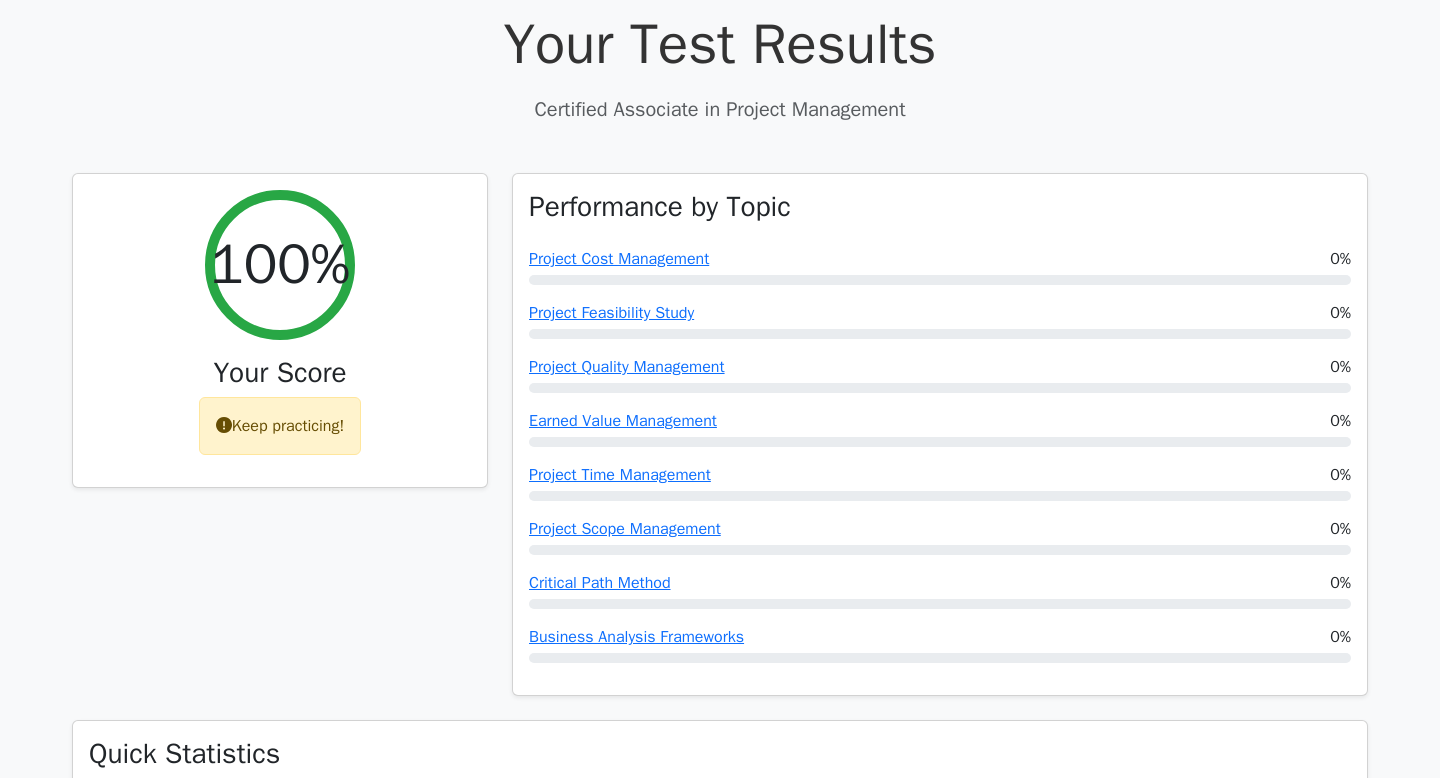 drag, startPoint x: 335, startPoint y: 430, endPoint x: 679, endPoint y: -31, distance: 575.2017 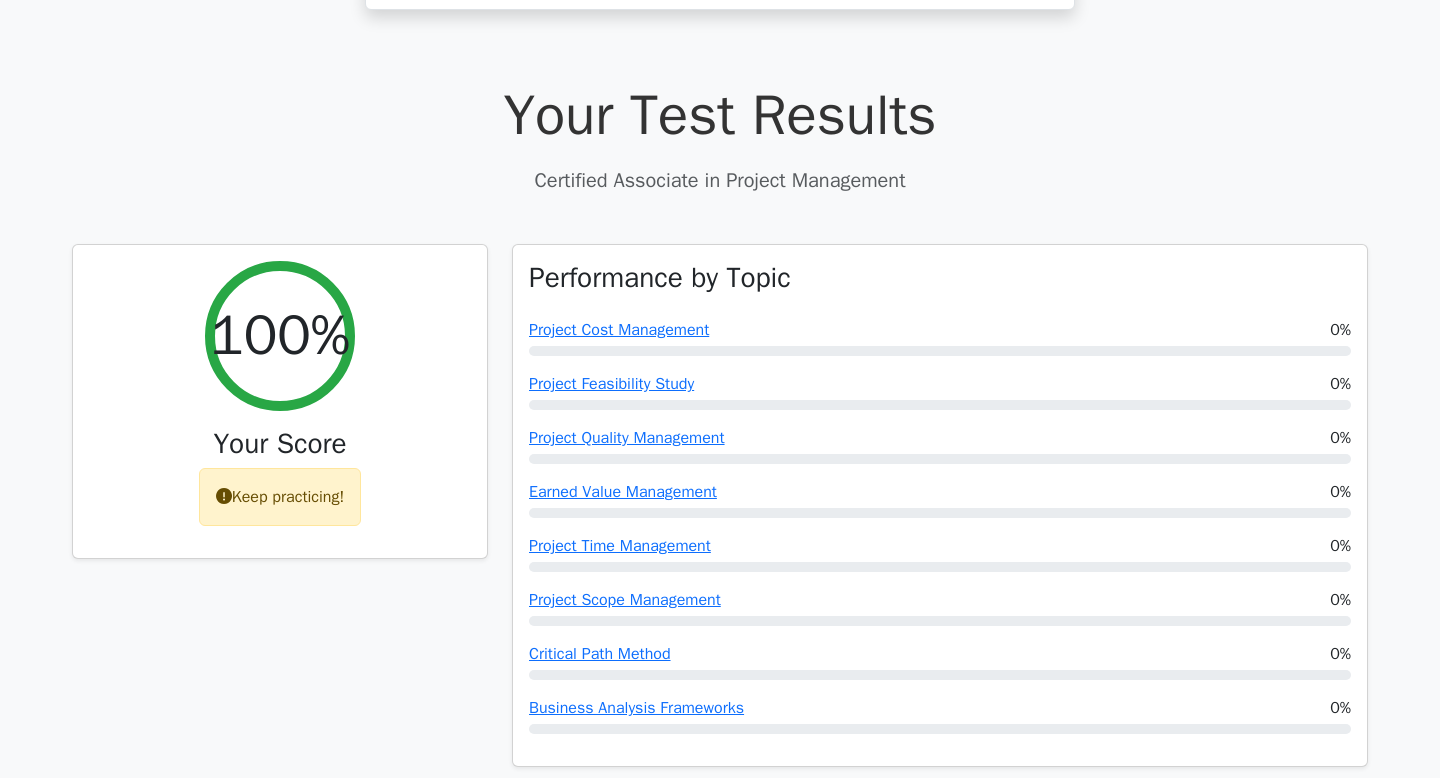 click on "Your Test Results" at bounding box center [720, 115] 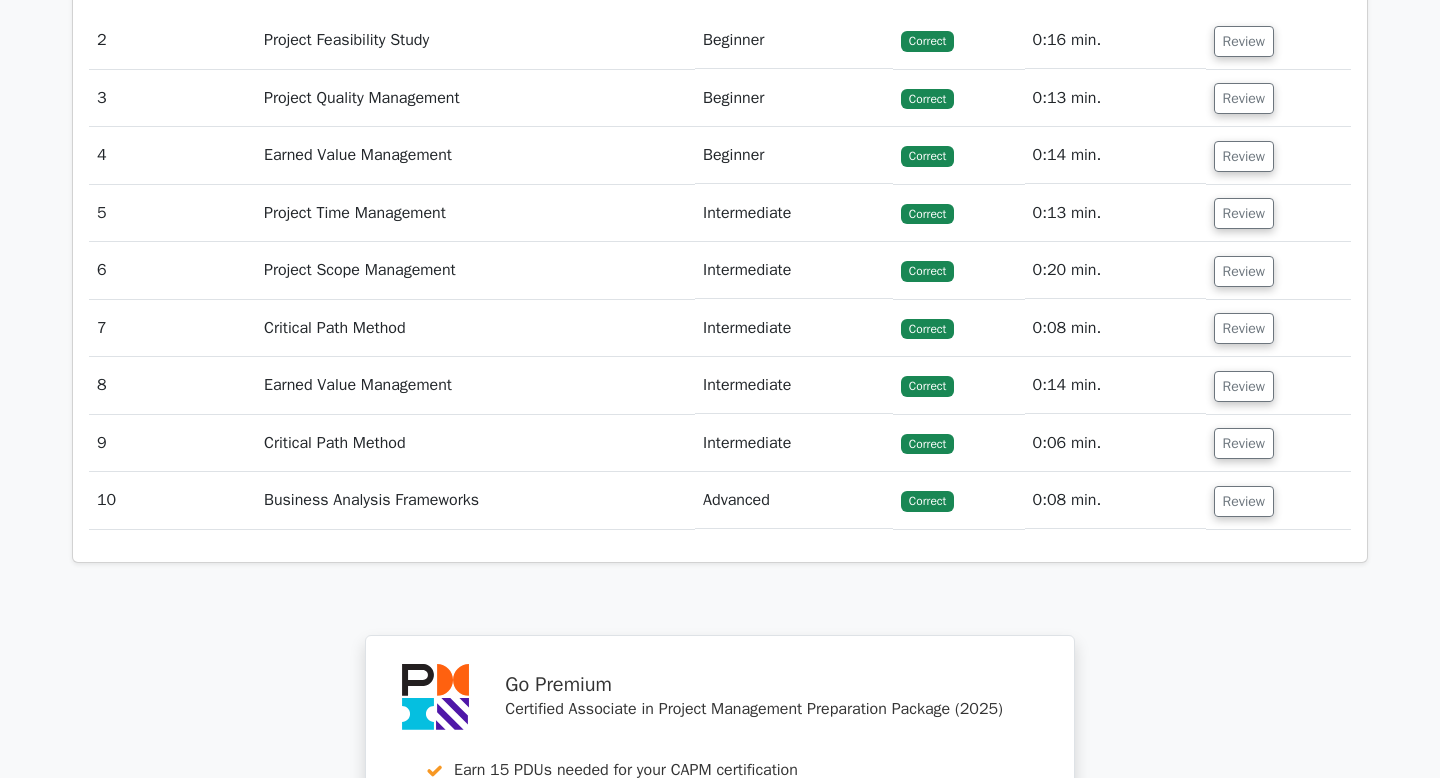 scroll, scrollTop: 2635, scrollLeft: 0, axis: vertical 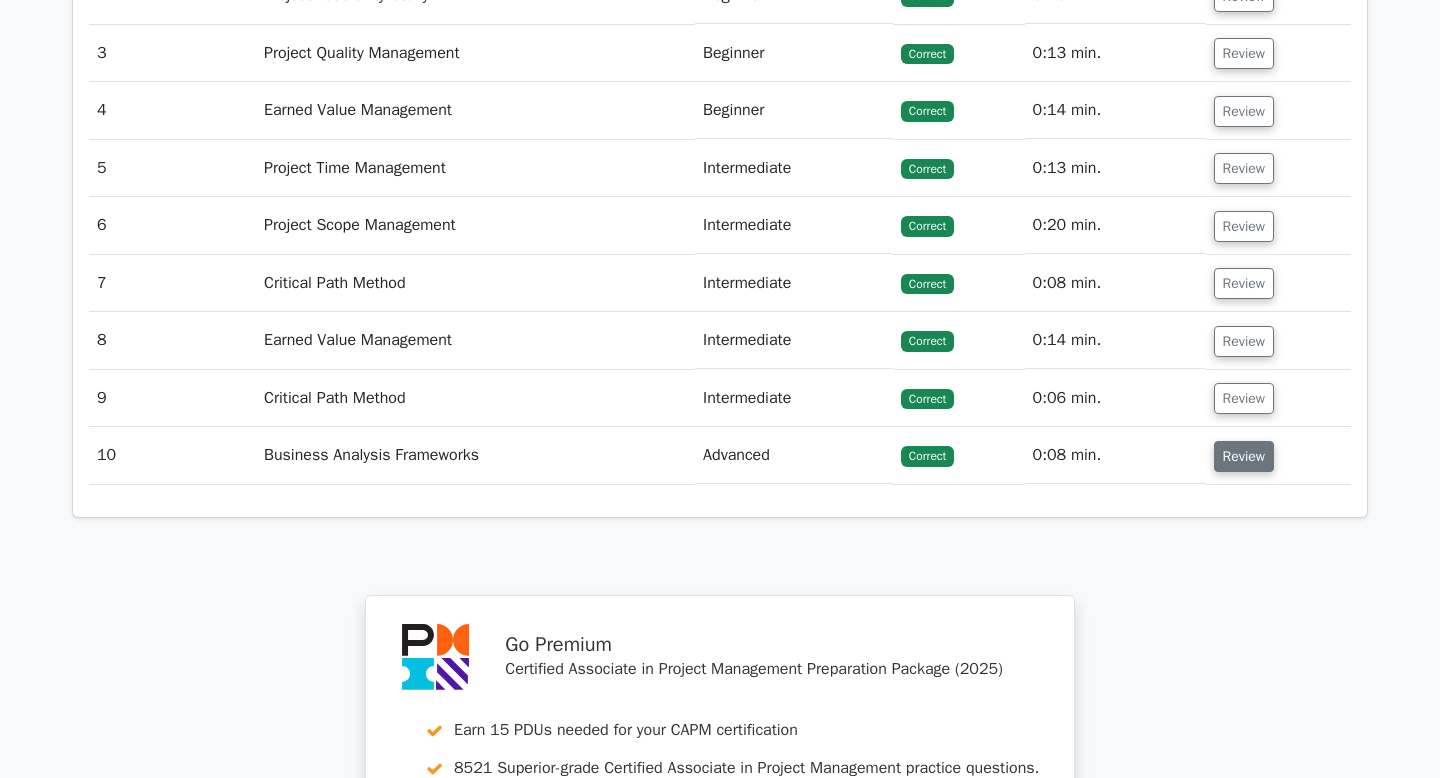 click on "Review" at bounding box center (1244, 456) 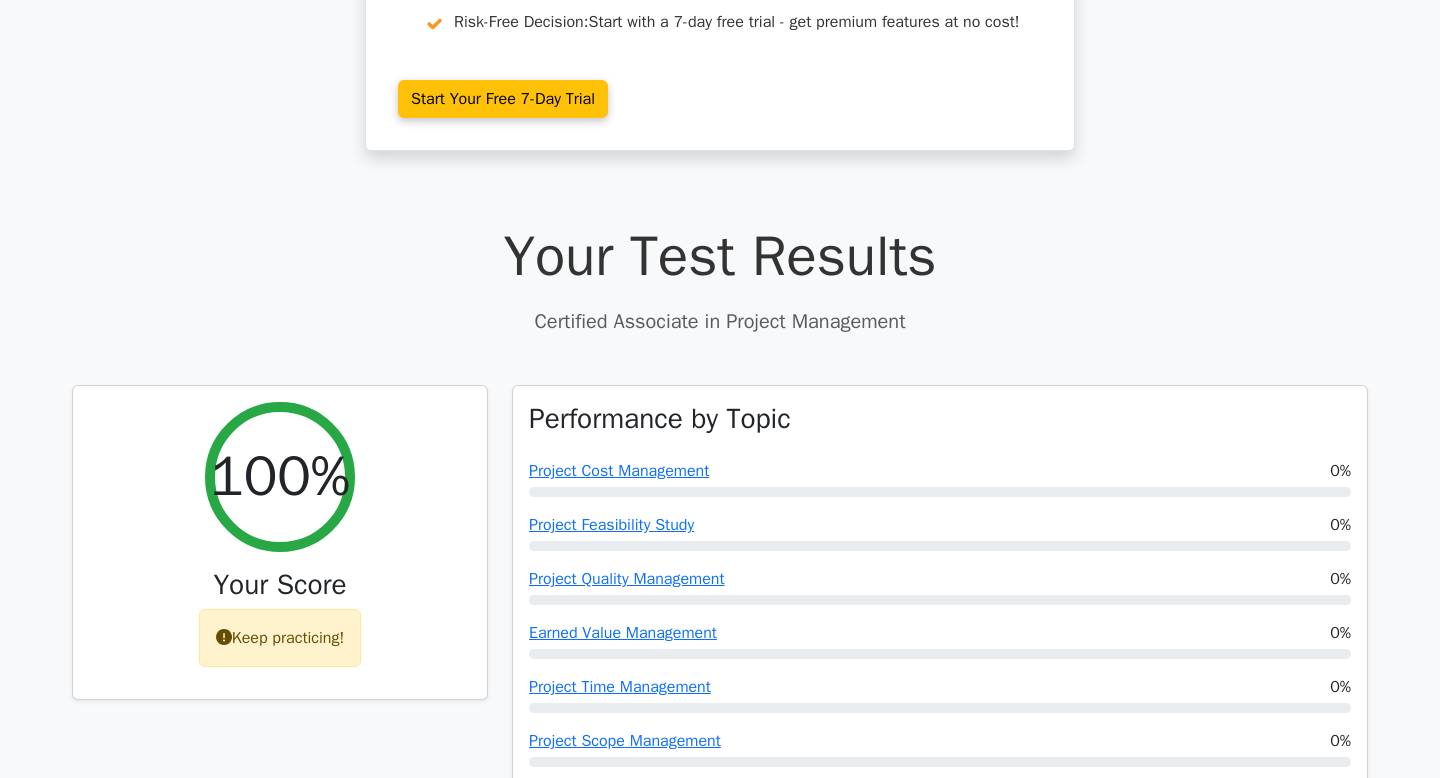 scroll, scrollTop: 0, scrollLeft: 0, axis: both 